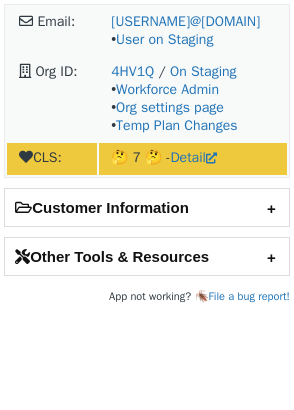 scroll, scrollTop: 0, scrollLeft: 0, axis: both 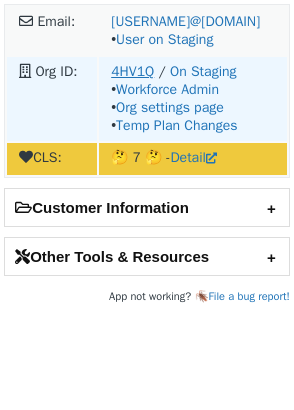 click on "4HV1Q" at bounding box center [132, 71] 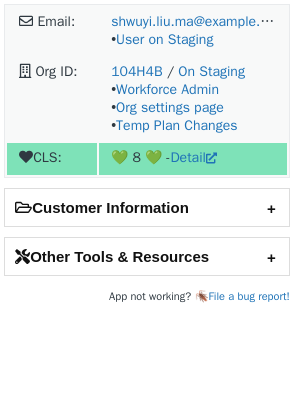 scroll, scrollTop: 0, scrollLeft: 0, axis: both 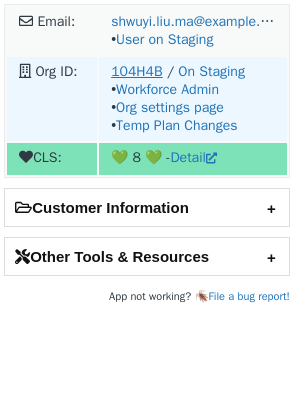 click on "104H4B" at bounding box center [136, 71] 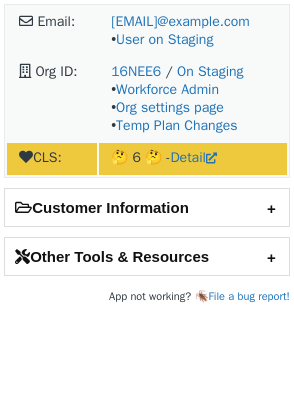scroll, scrollTop: 0, scrollLeft: 0, axis: both 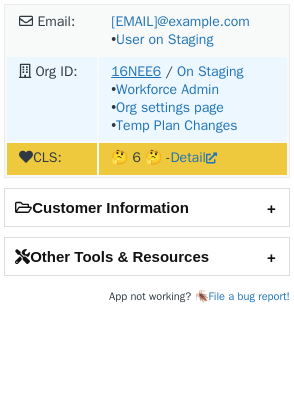 click on "16NEE6" at bounding box center (136, 71) 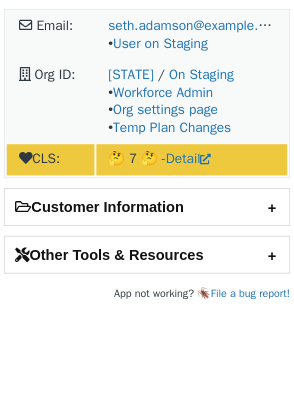 scroll, scrollTop: 0, scrollLeft: 0, axis: both 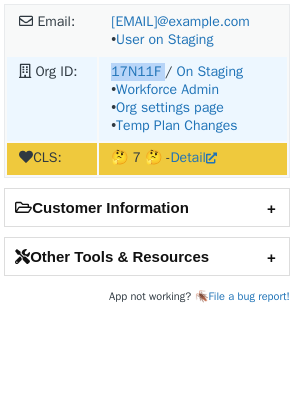 drag, startPoint x: 108, startPoint y: 71, endPoint x: 161, endPoint y: 71, distance: 53 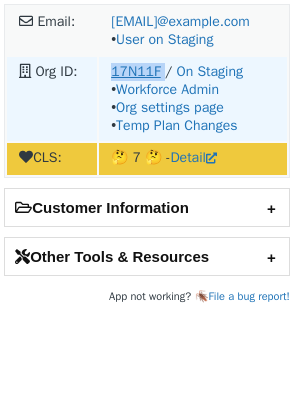 copy on "17N11F" 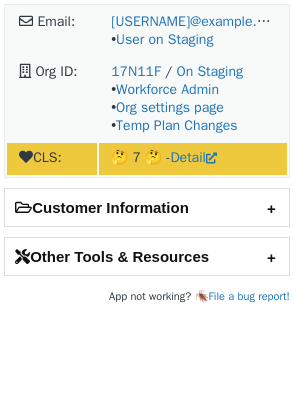 scroll, scrollTop: 0, scrollLeft: 0, axis: both 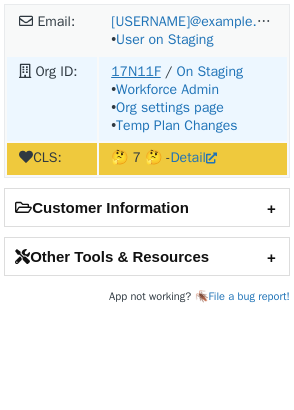 click on "17N11F" at bounding box center [136, 71] 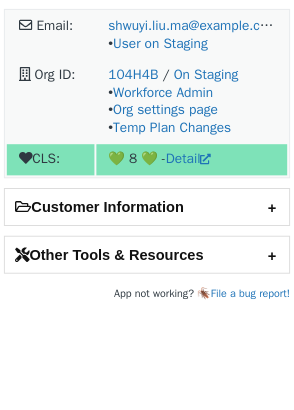 scroll, scrollTop: 0, scrollLeft: 0, axis: both 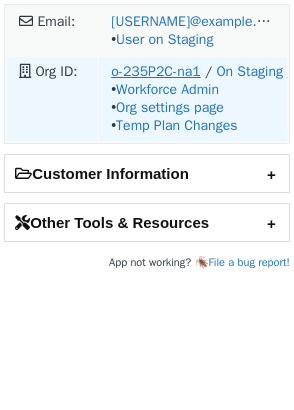 click on "o-235P2C-na1" at bounding box center [156, 71] 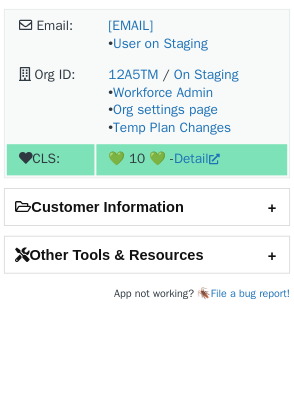 scroll, scrollTop: 0, scrollLeft: 0, axis: both 